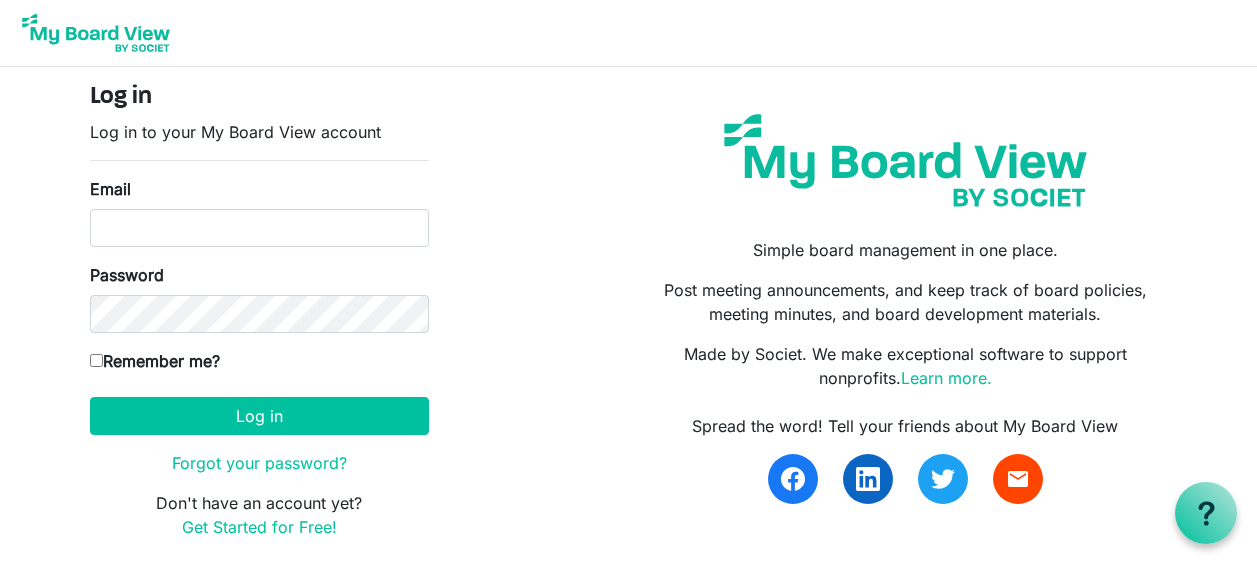scroll, scrollTop: 0, scrollLeft: 0, axis: both 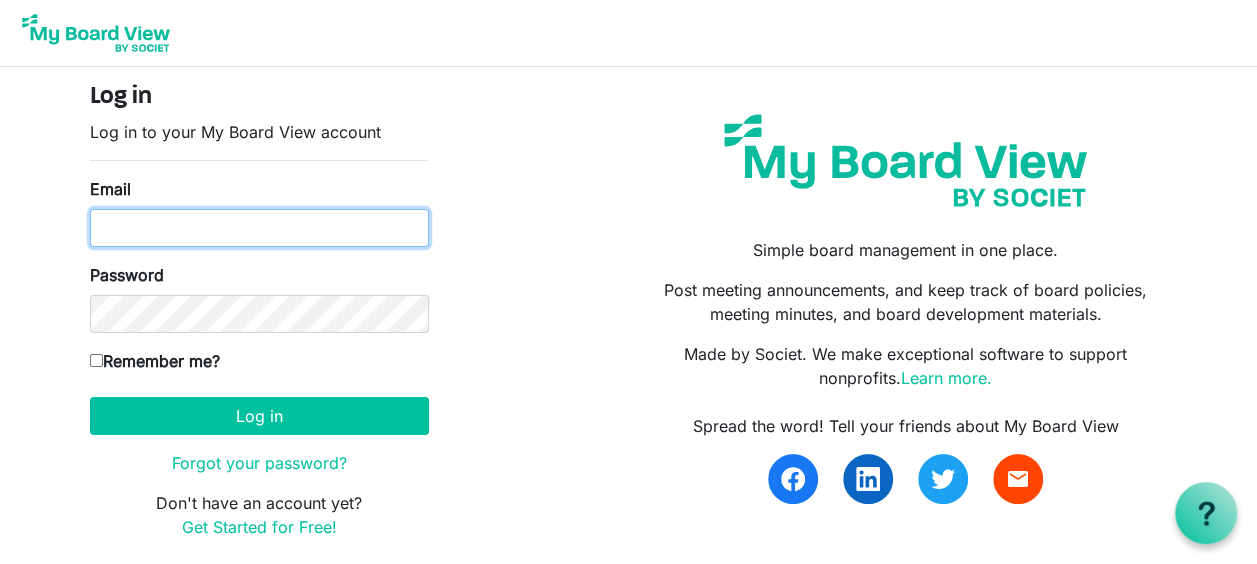 click on "Email" at bounding box center (259, 228) 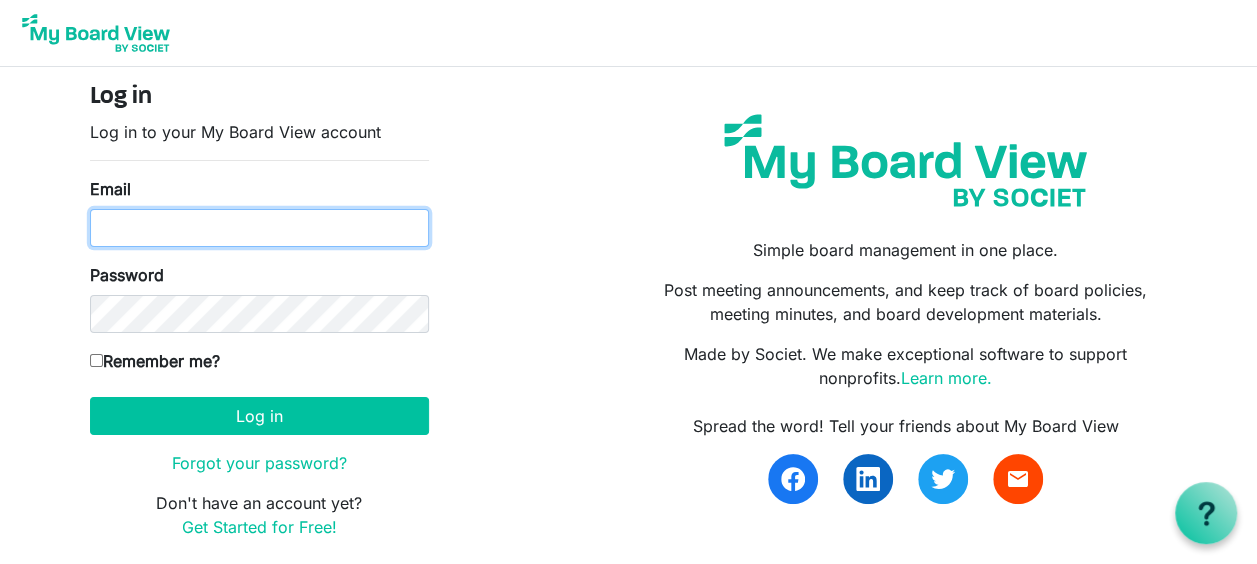 type on "[USERNAME]@example.com" 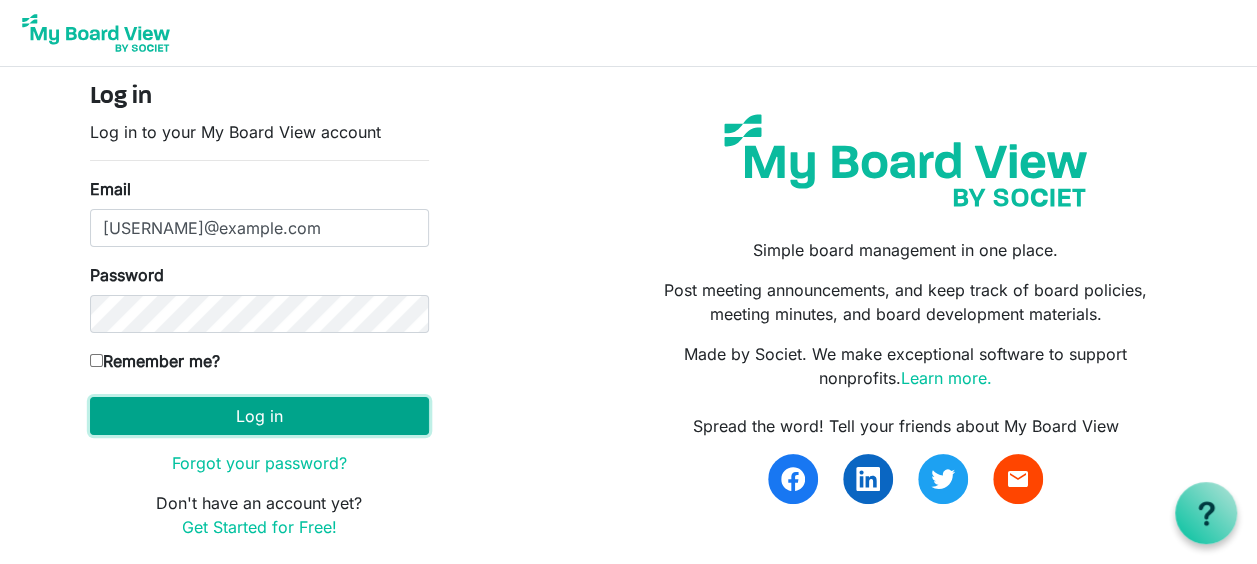 click on "Log in" at bounding box center (259, 416) 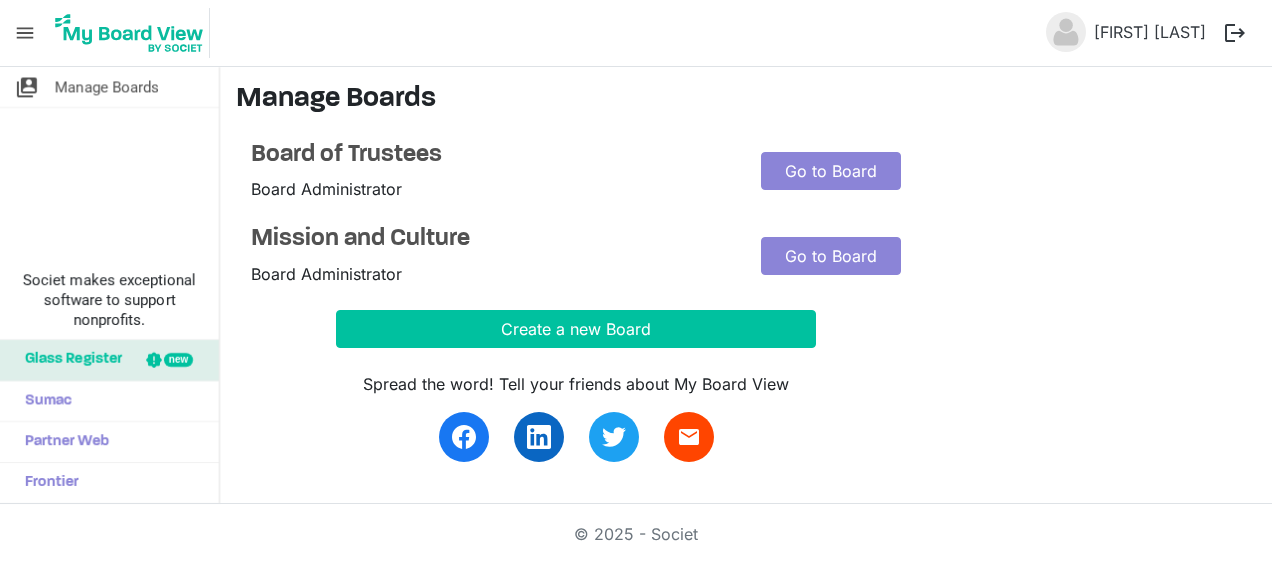 scroll, scrollTop: 0, scrollLeft: 0, axis: both 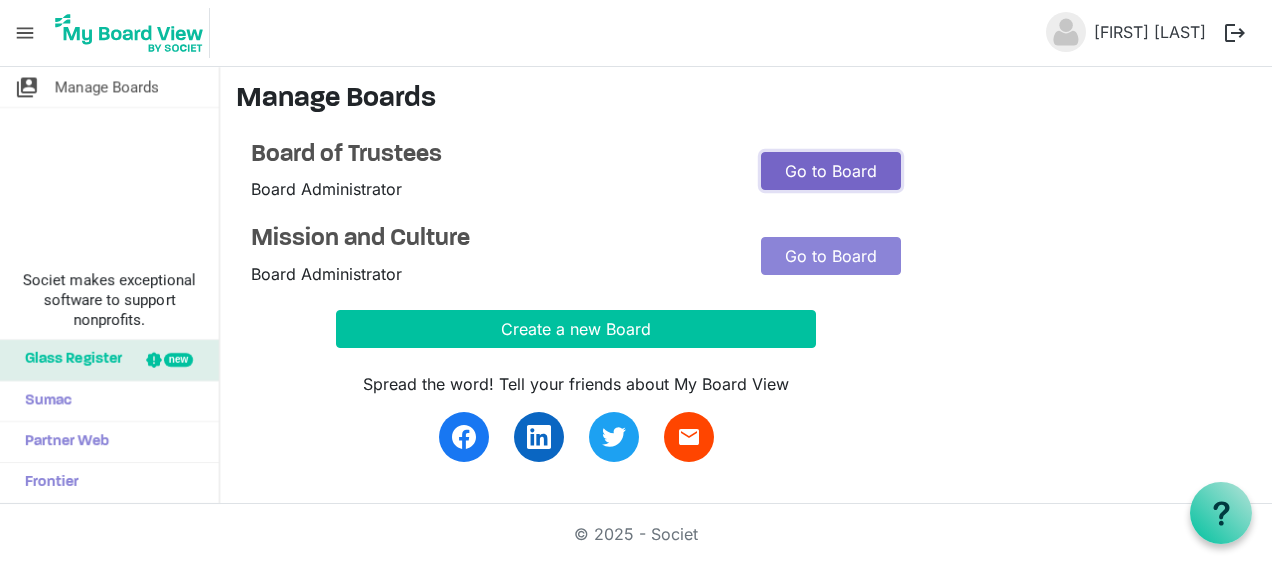 click on "Go to Board" at bounding box center [831, 171] 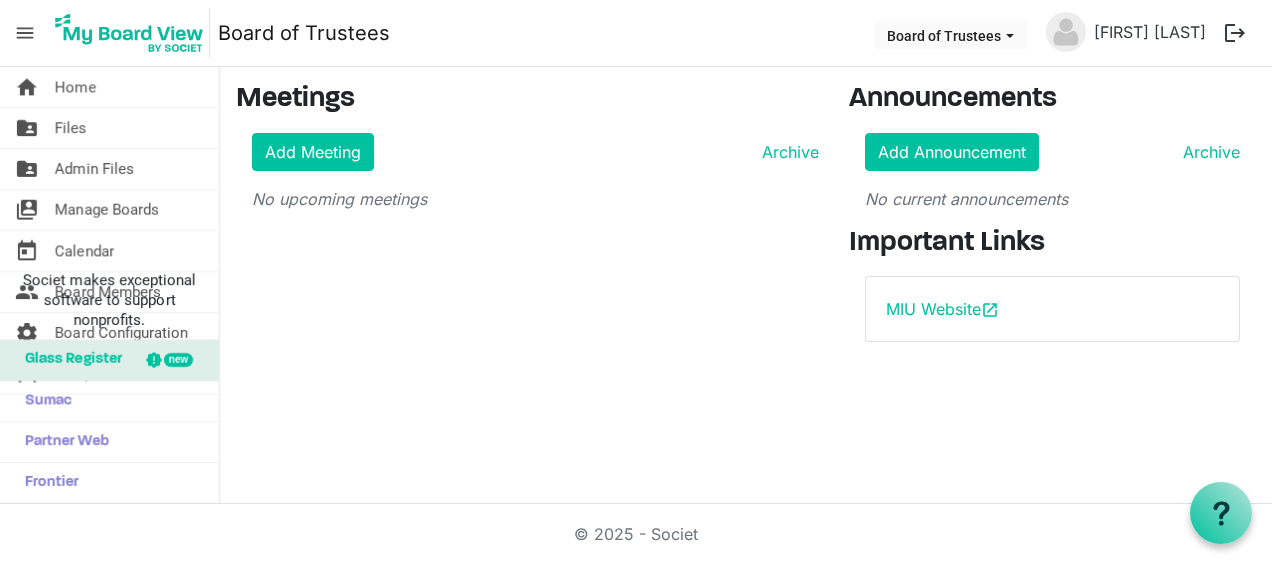 scroll, scrollTop: 0, scrollLeft: 0, axis: both 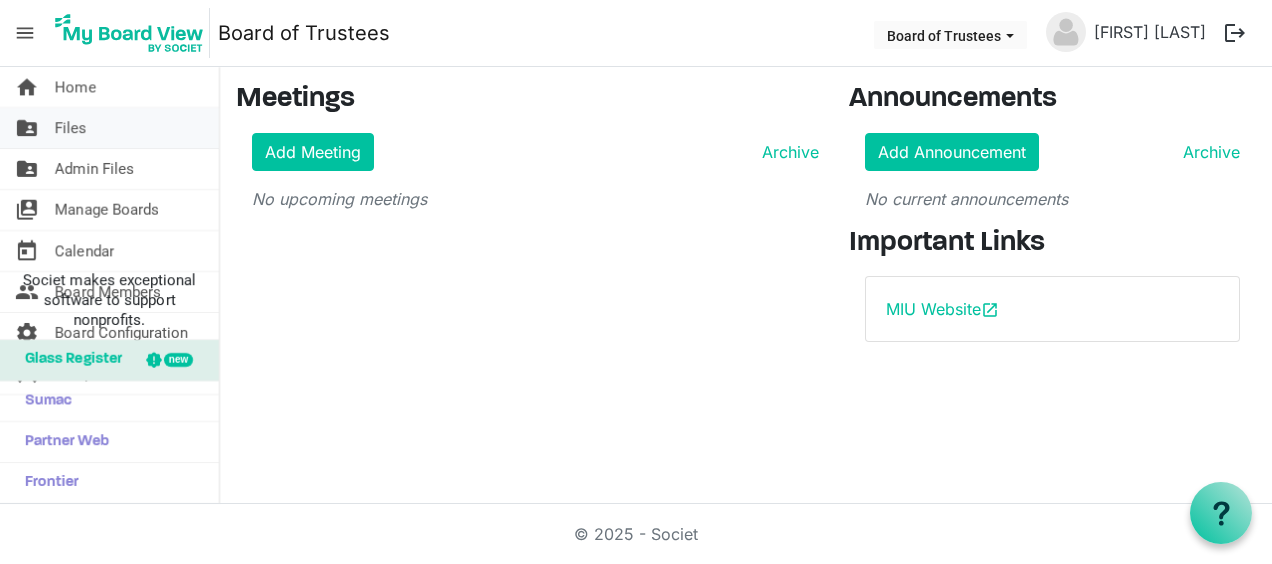 click on "Files" at bounding box center (71, 128) 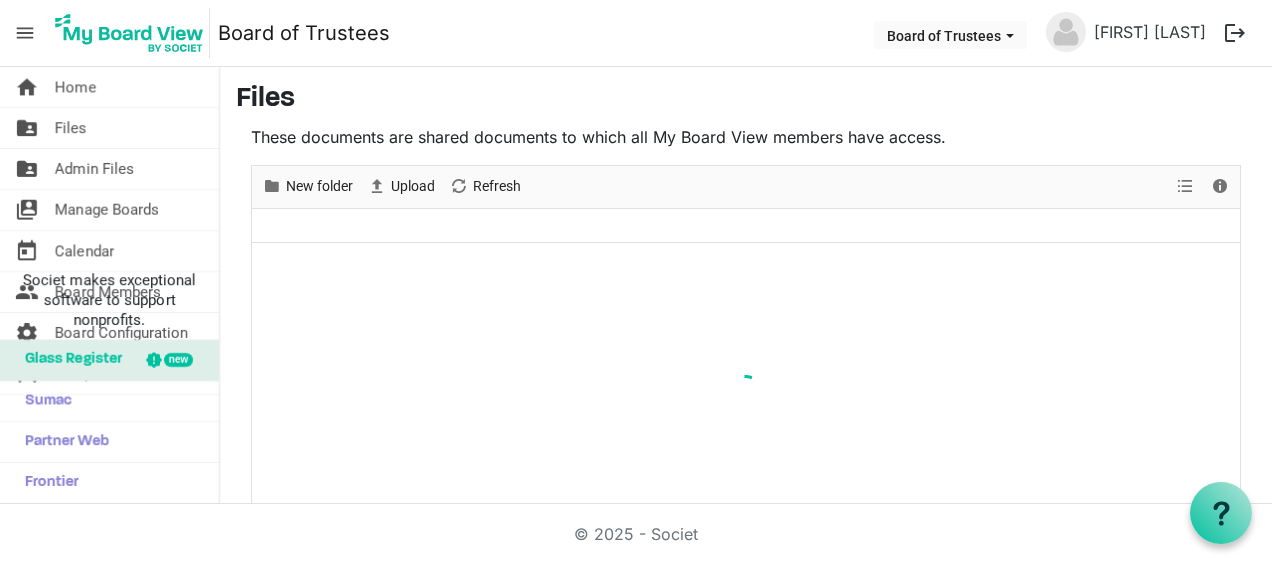 scroll, scrollTop: 0, scrollLeft: 0, axis: both 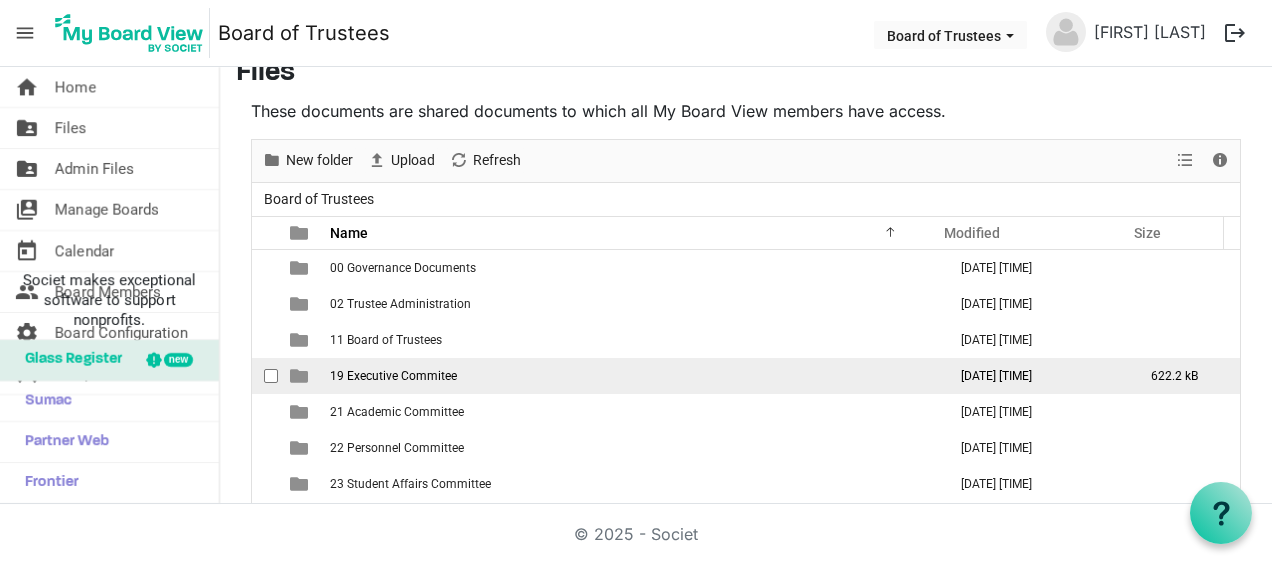 click on "19 Executive Commitee" at bounding box center [393, 376] 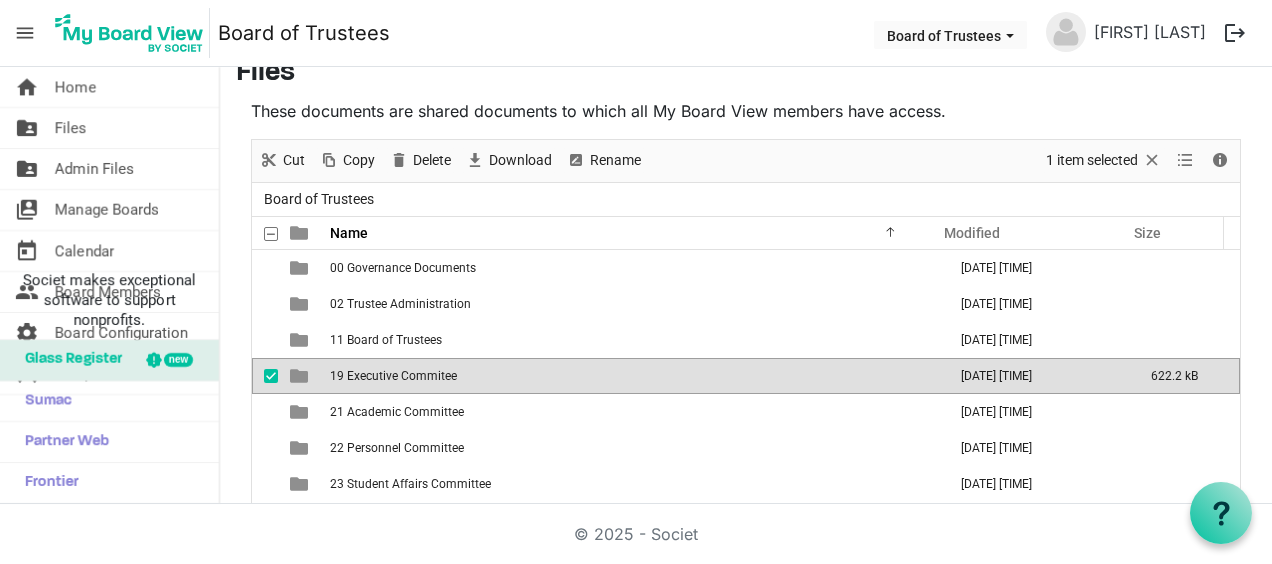 click on "19 Executive Commitee" at bounding box center (393, 376) 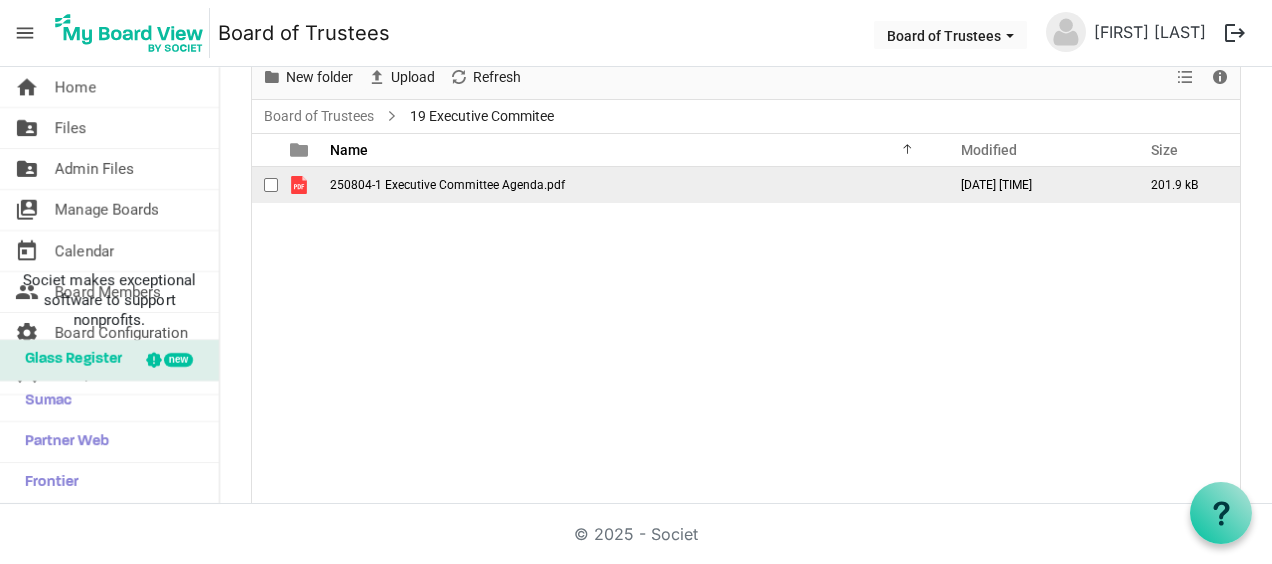 click at bounding box center (299, 185) 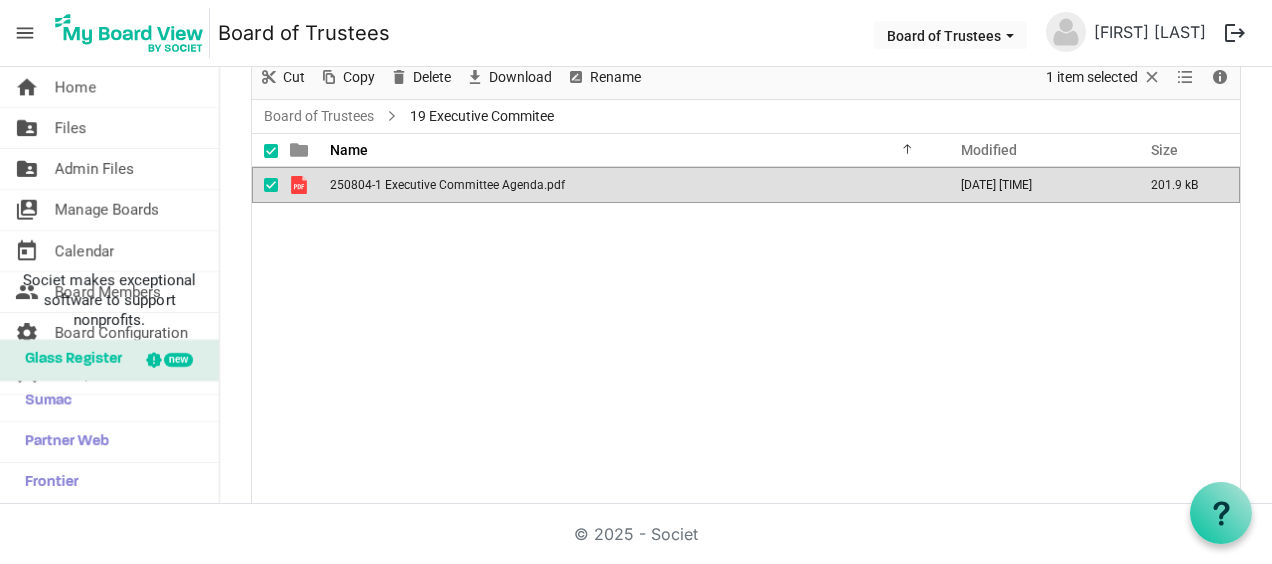 click at bounding box center [299, 185] 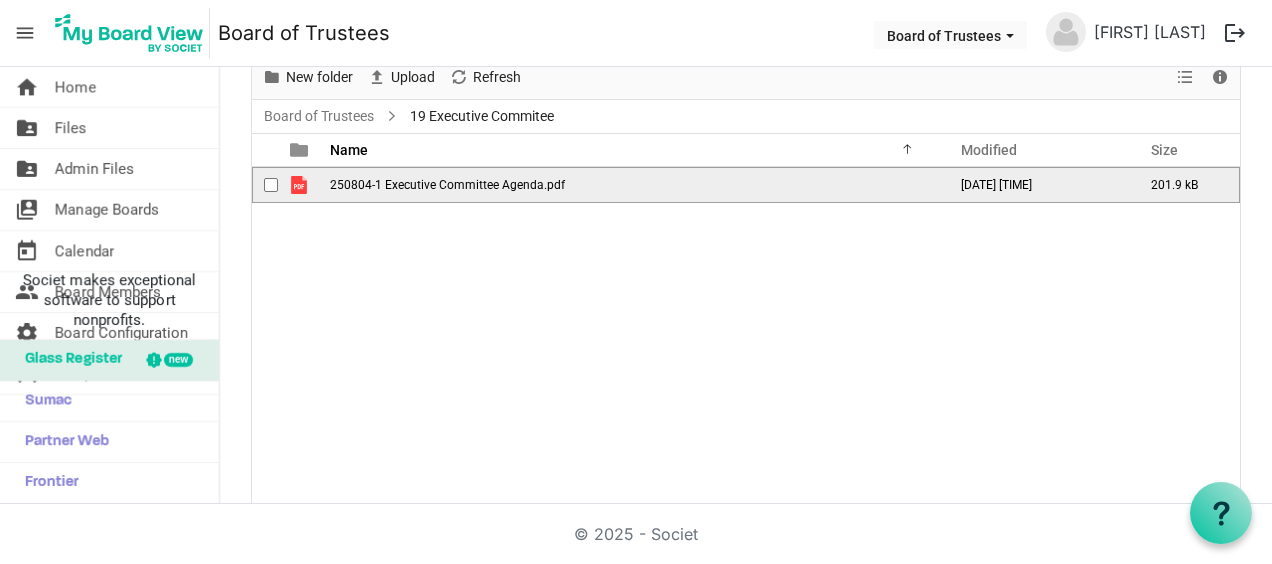 click at bounding box center (299, 185) 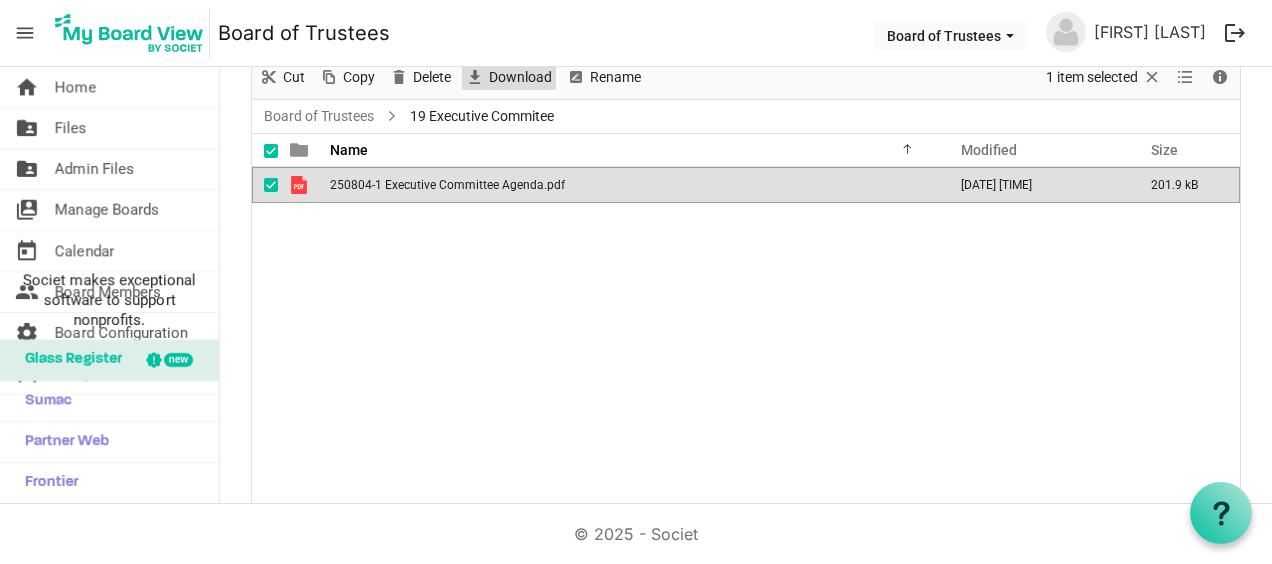 click on "Download" at bounding box center (520, 77) 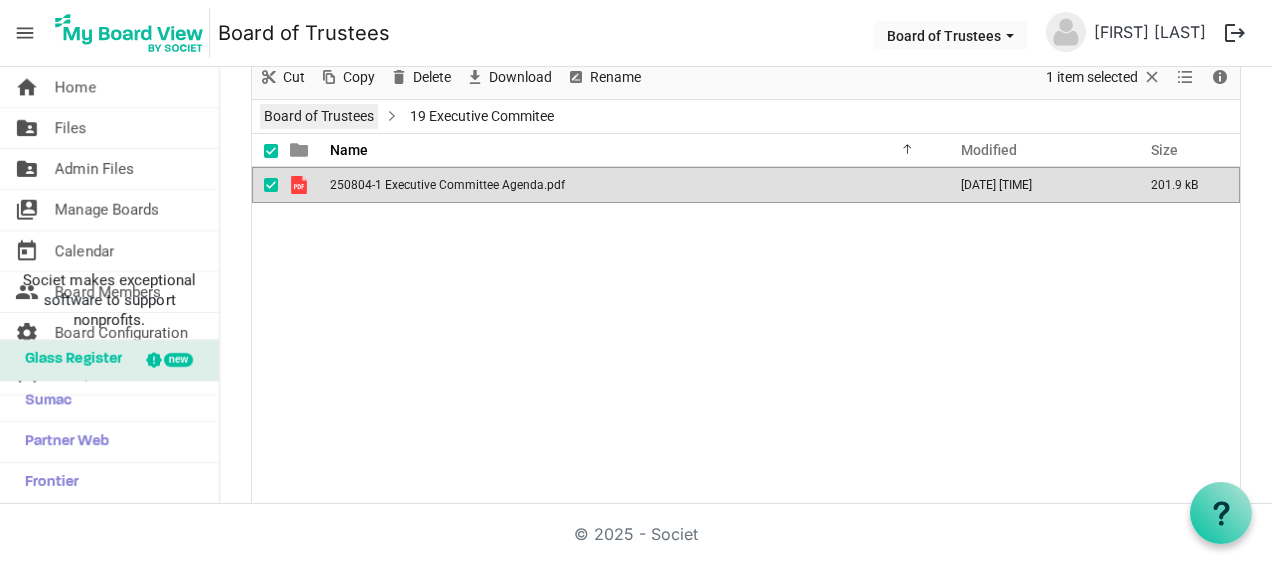 click on "Board of Trustees" at bounding box center [319, 116] 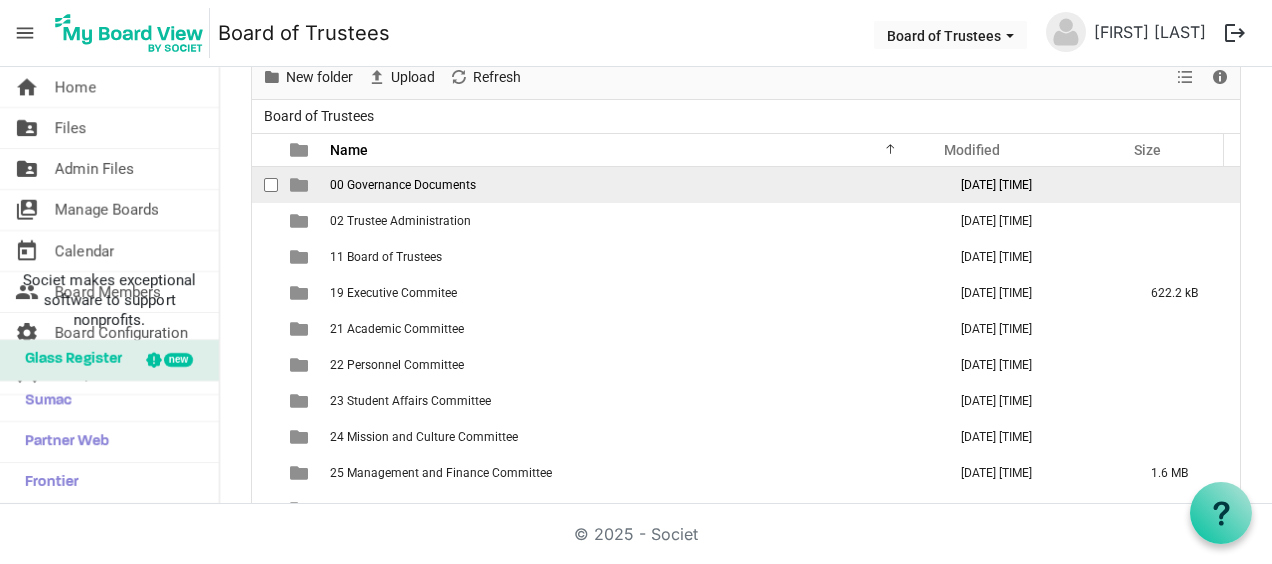 click on "00 Governance Documents" at bounding box center [403, 185] 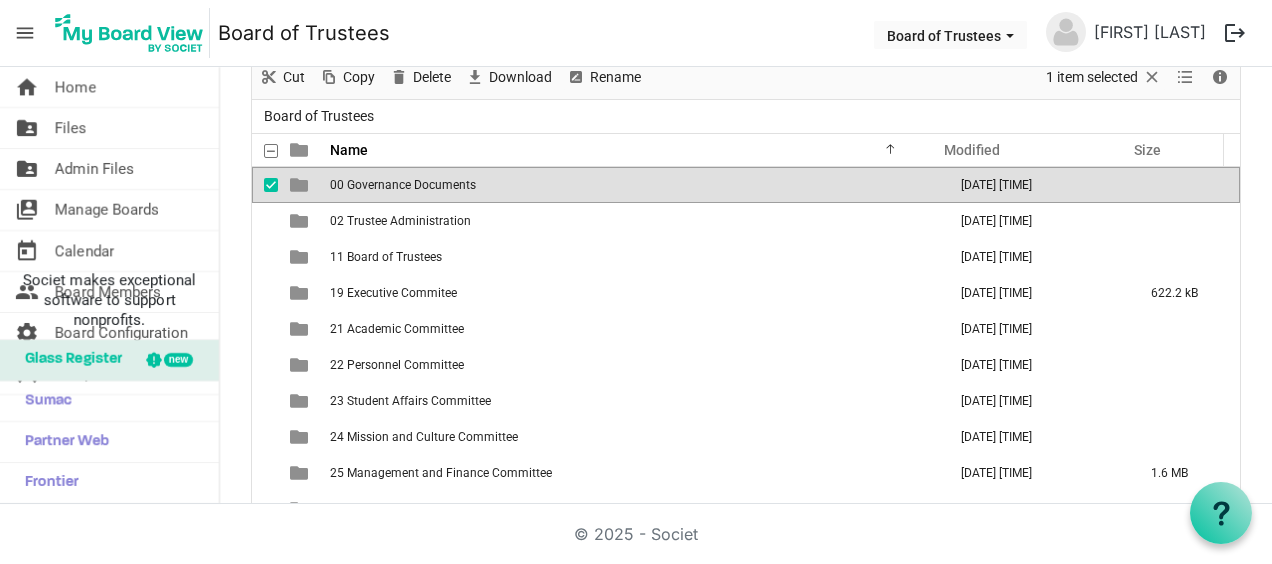 click on "00 Governance Documents" at bounding box center (403, 185) 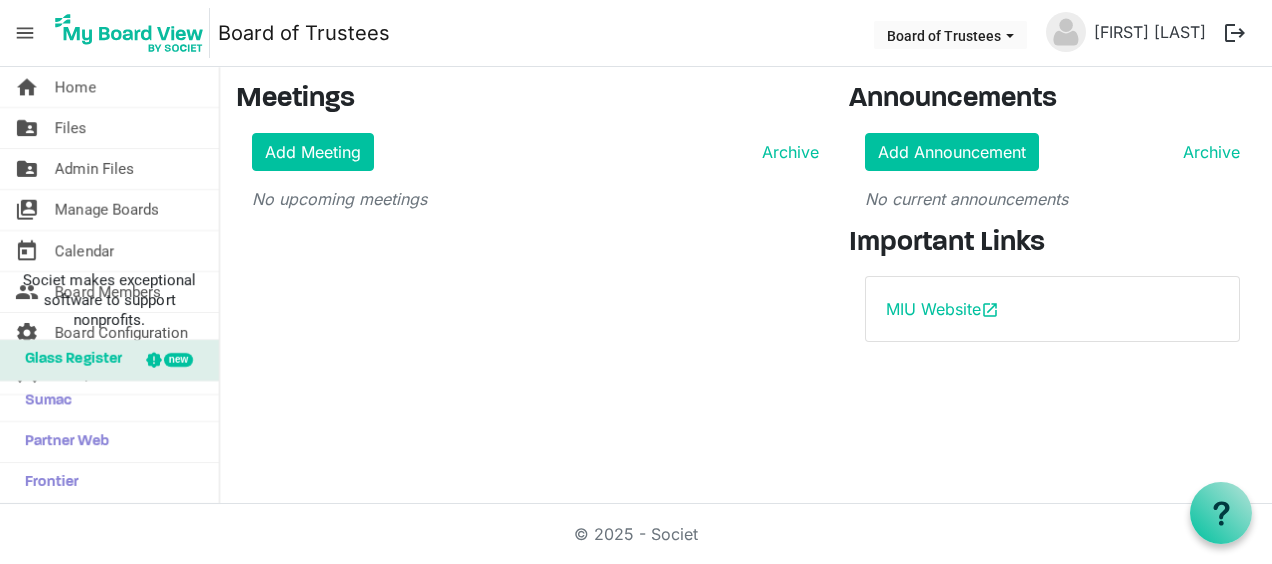 scroll, scrollTop: 0, scrollLeft: 0, axis: both 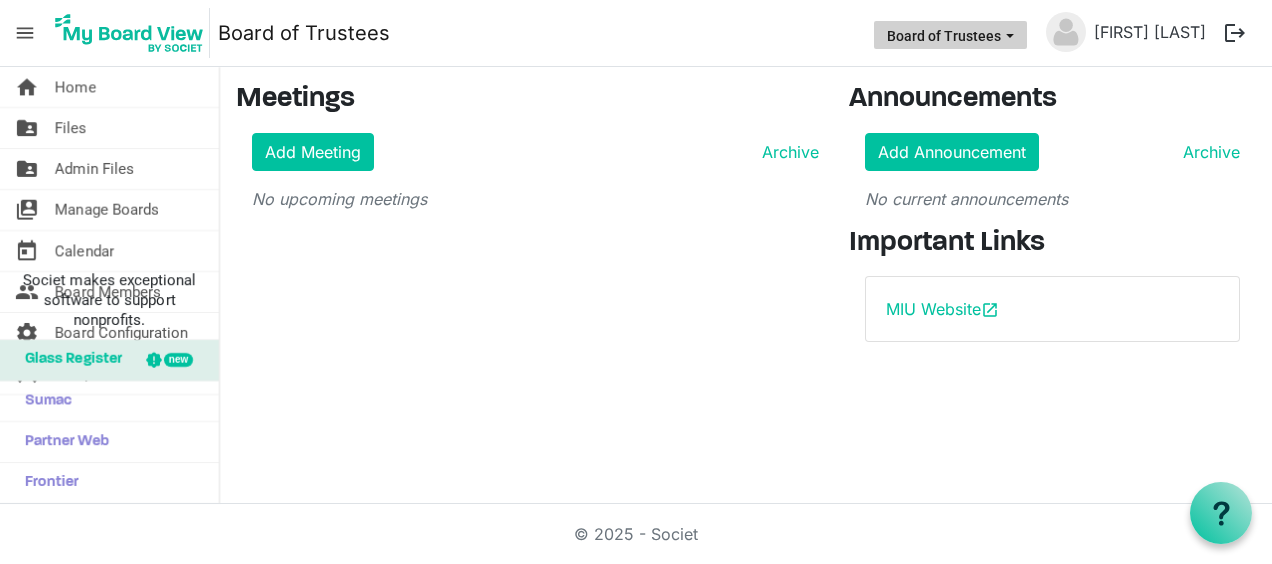 click on "Board of Trustees" at bounding box center (950, 35) 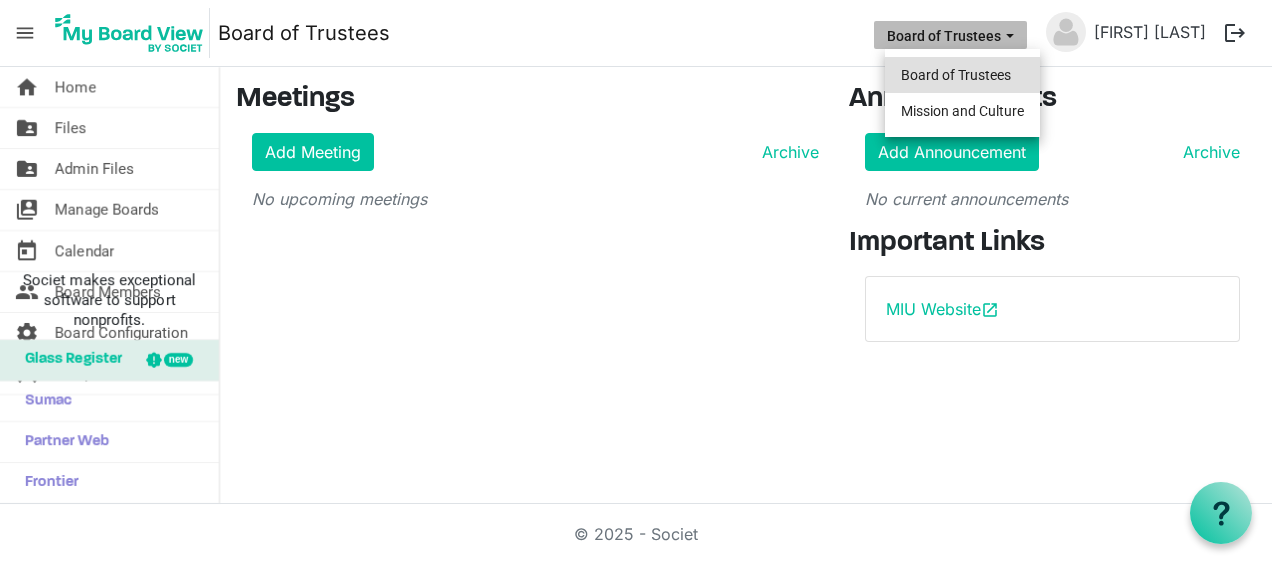 click on "Board of Trustees" at bounding box center (962, 75) 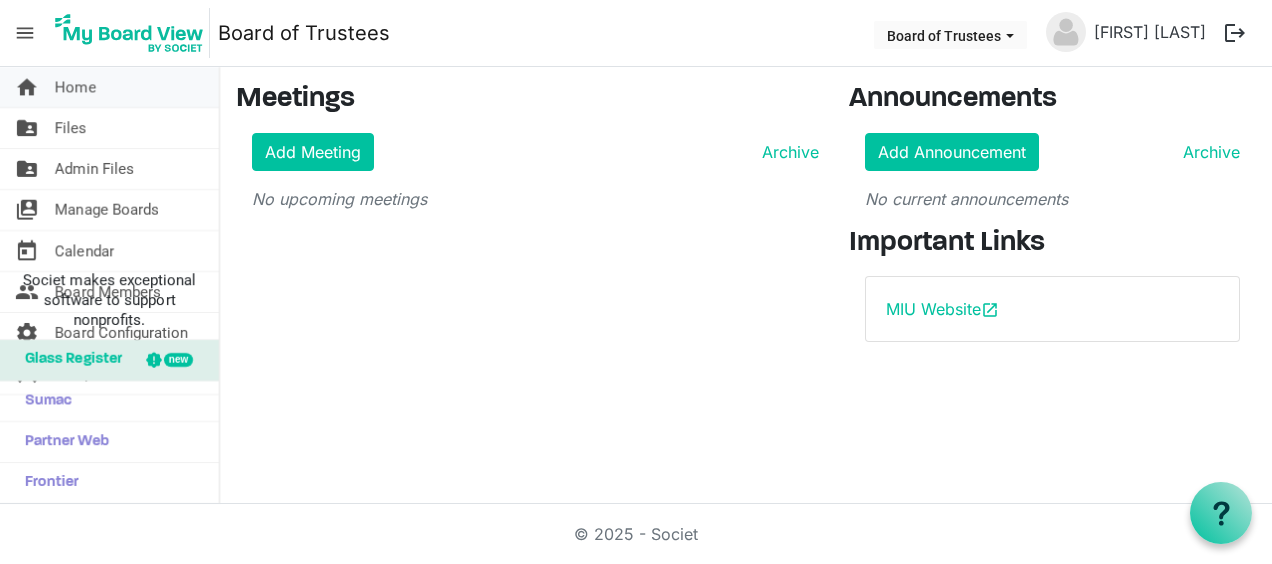 click on "Home" at bounding box center [75, 87] 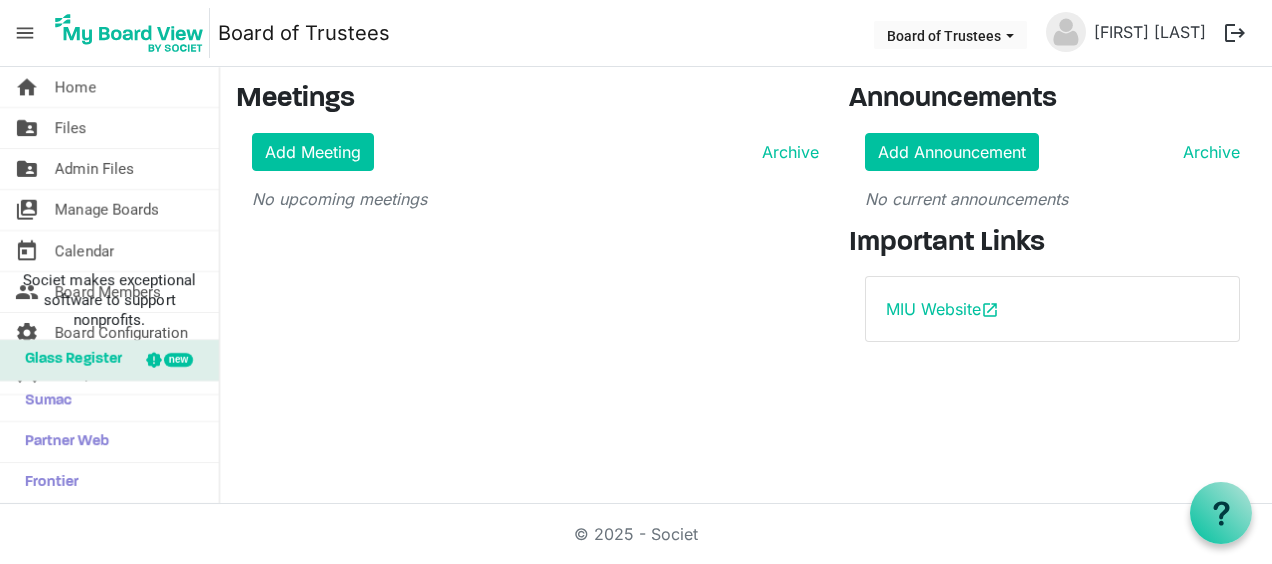 scroll, scrollTop: 0, scrollLeft: 0, axis: both 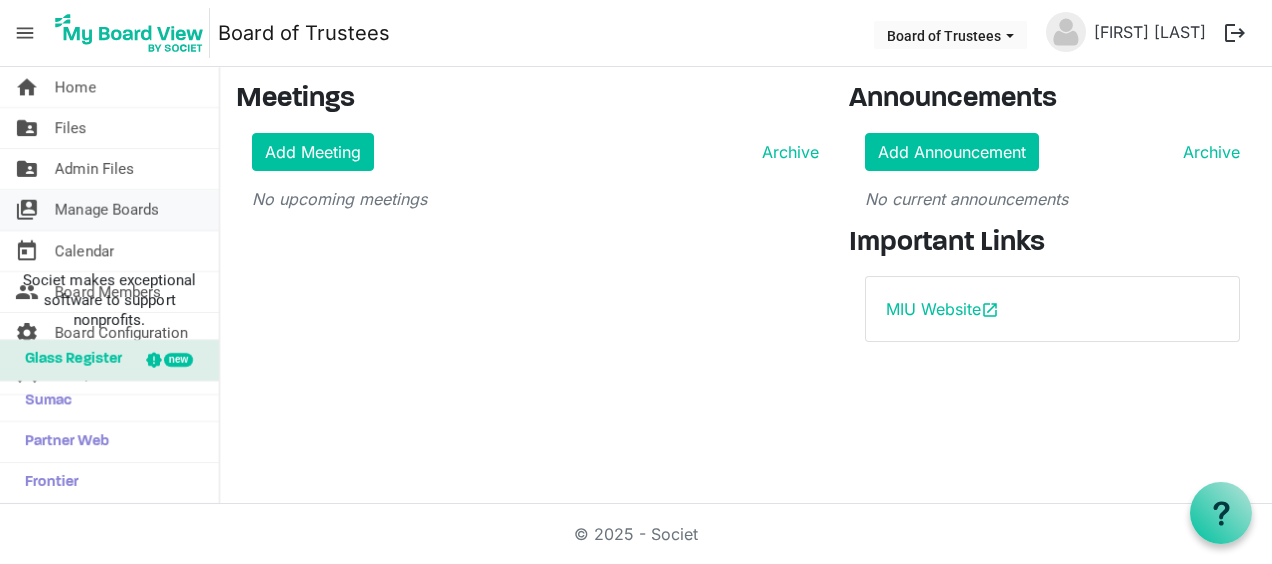click on "Manage Boards" at bounding box center [107, 210] 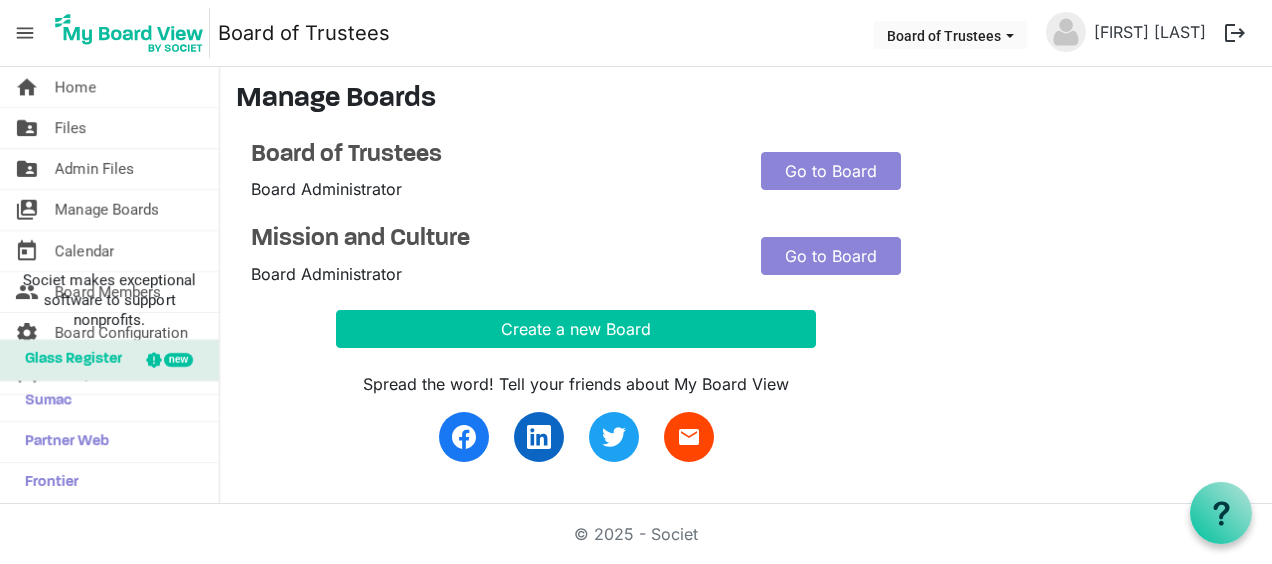 scroll, scrollTop: 0, scrollLeft: 0, axis: both 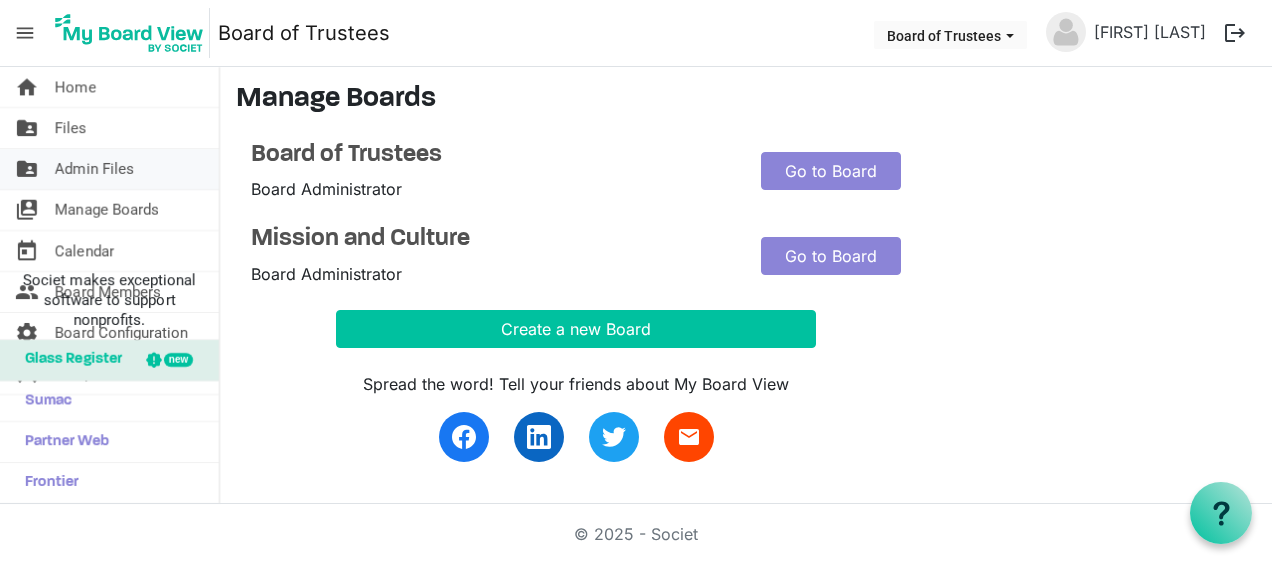 click on "Admin Files" at bounding box center (94, 169) 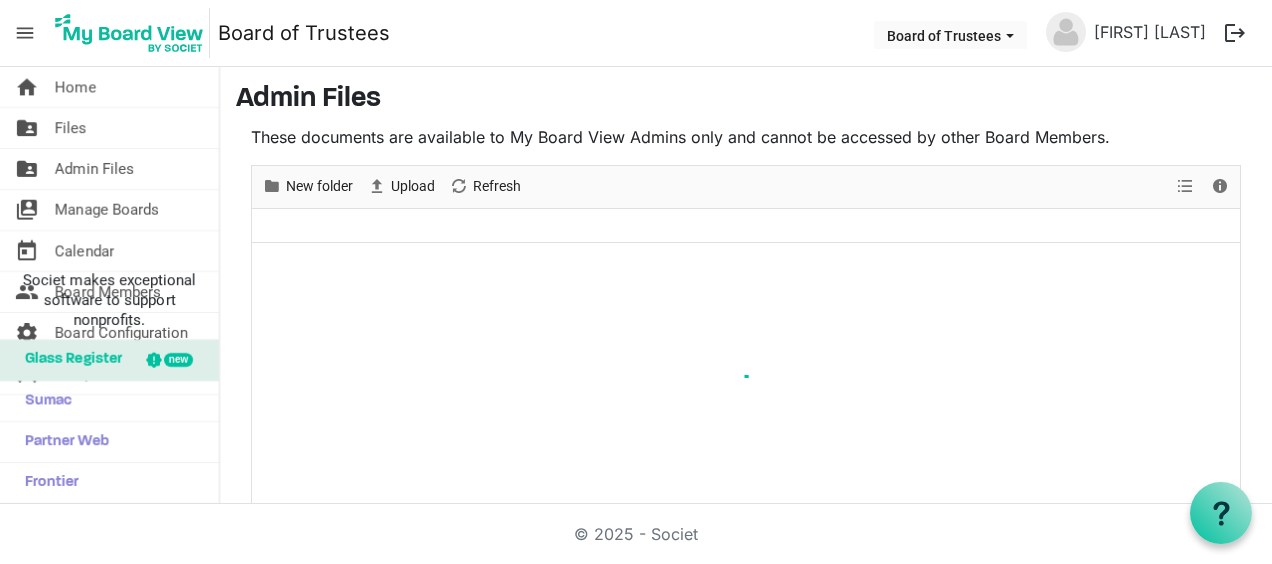 scroll, scrollTop: 0, scrollLeft: 0, axis: both 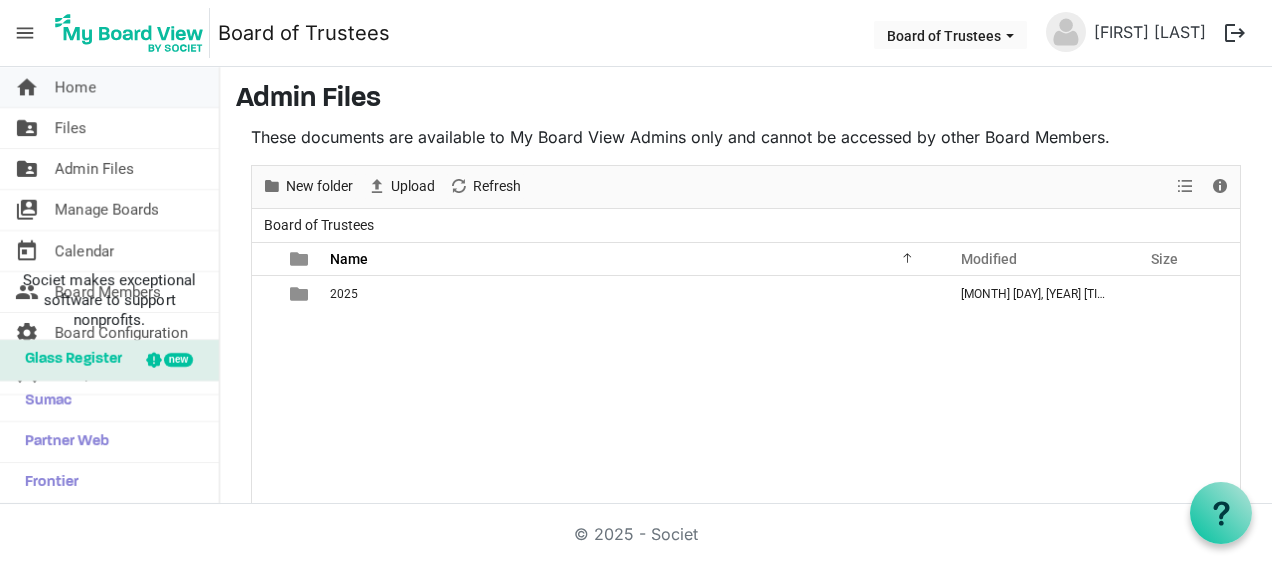 click on "Home" at bounding box center [75, 87] 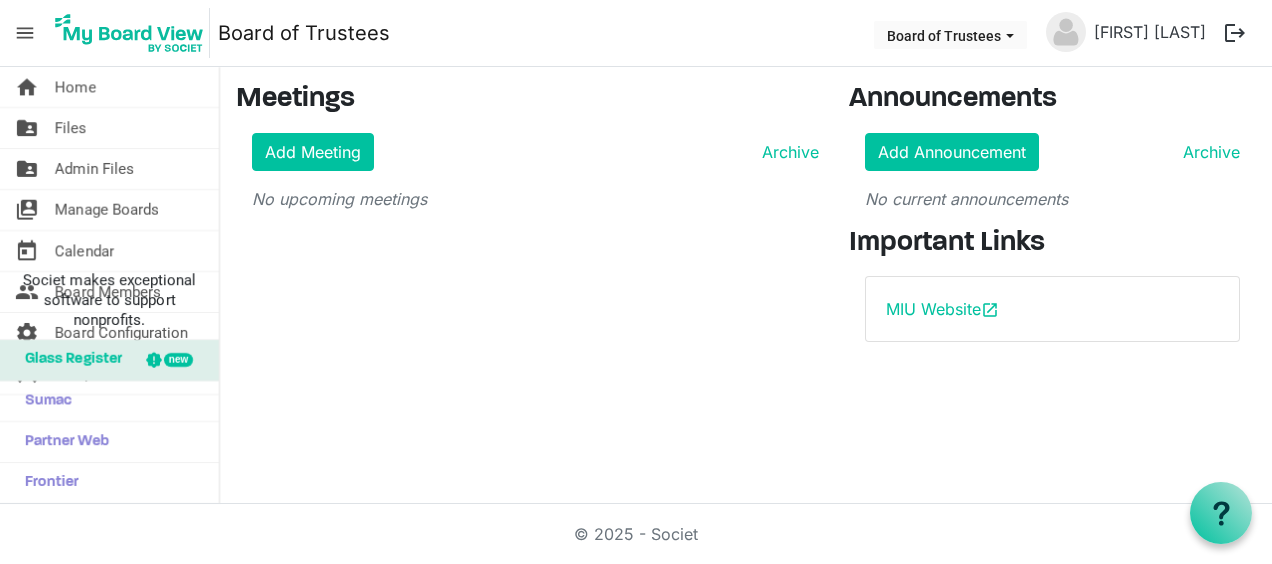 scroll, scrollTop: 0, scrollLeft: 0, axis: both 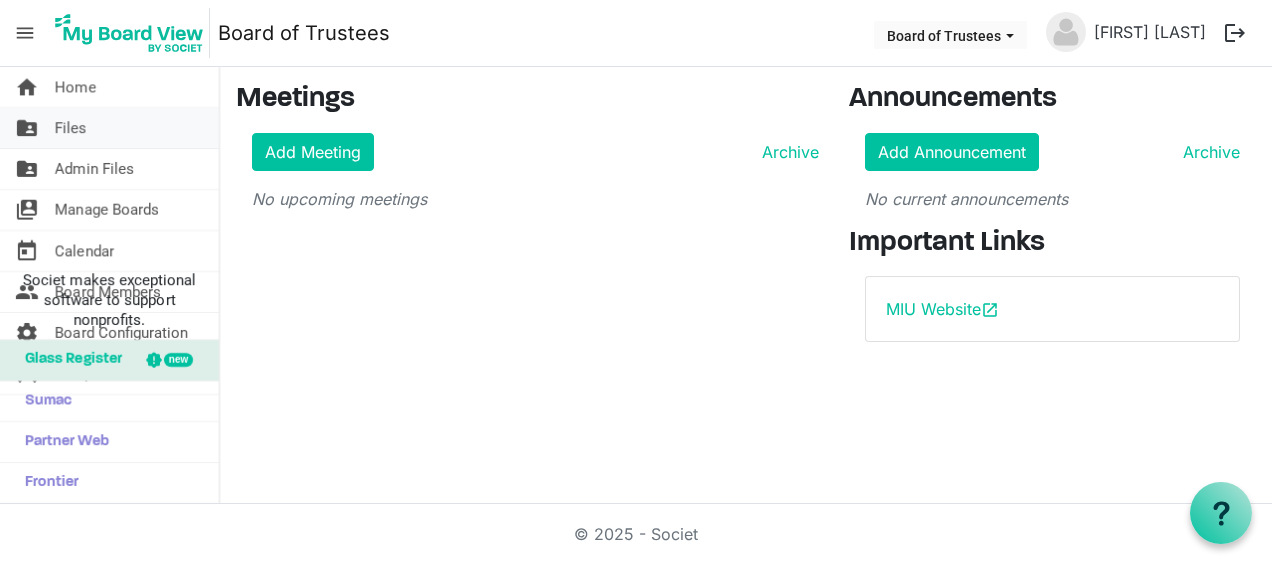 click on "Files" at bounding box center [71, 128] 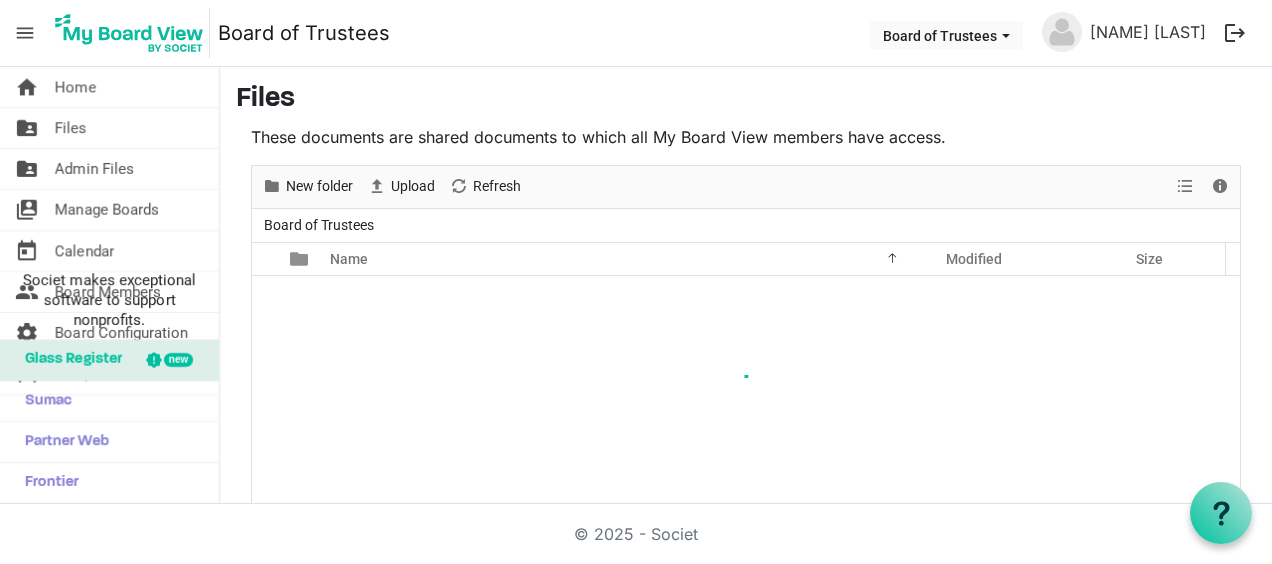 scroll, scrollTop: 0, scrollLeft: 0, axis: both 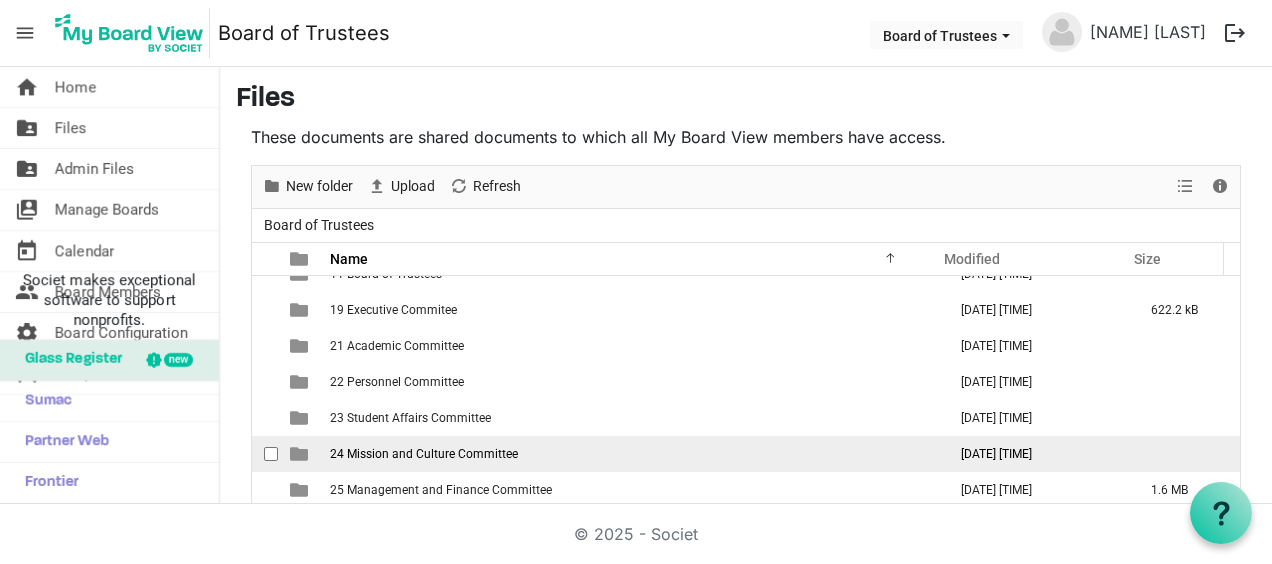 click on "24 Mission and Culture Committee" at bounding box center (424, 454) 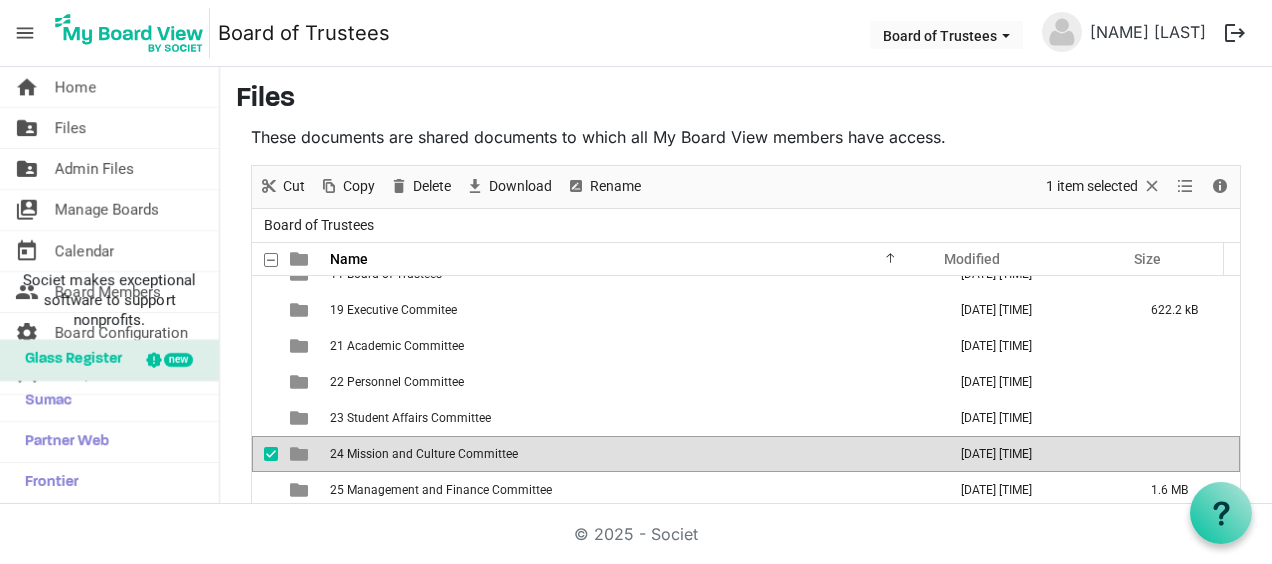 click on "24 Mission and Culture Committee" at bounding box center (424, 454) 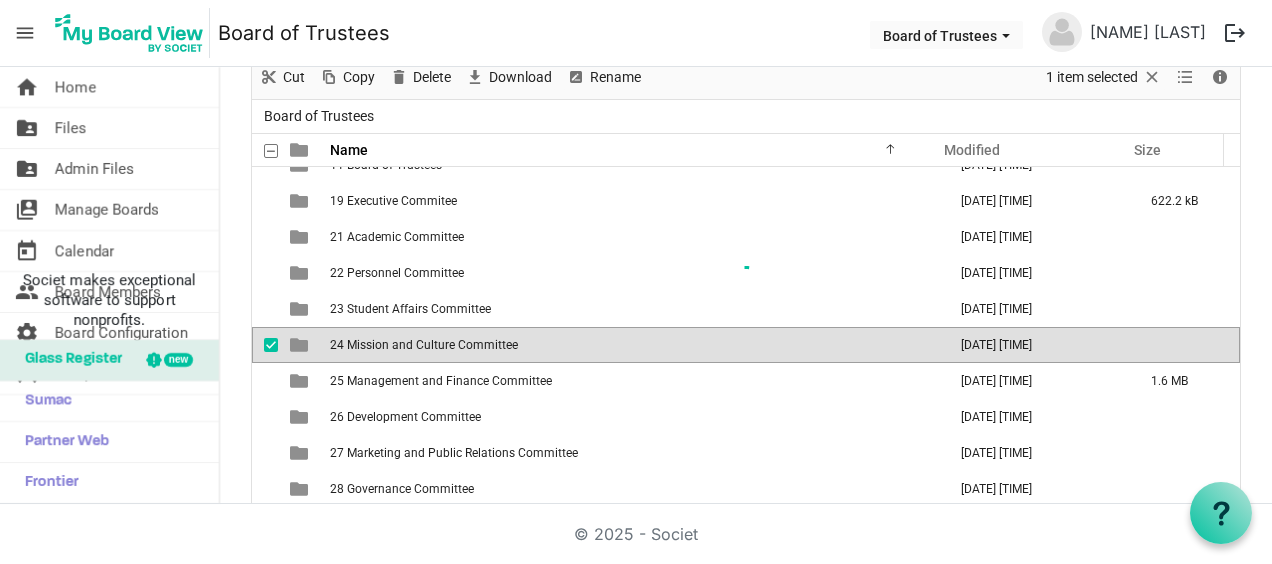 scroll, scrollTop: 0, scrollLeft: 0, axis: both 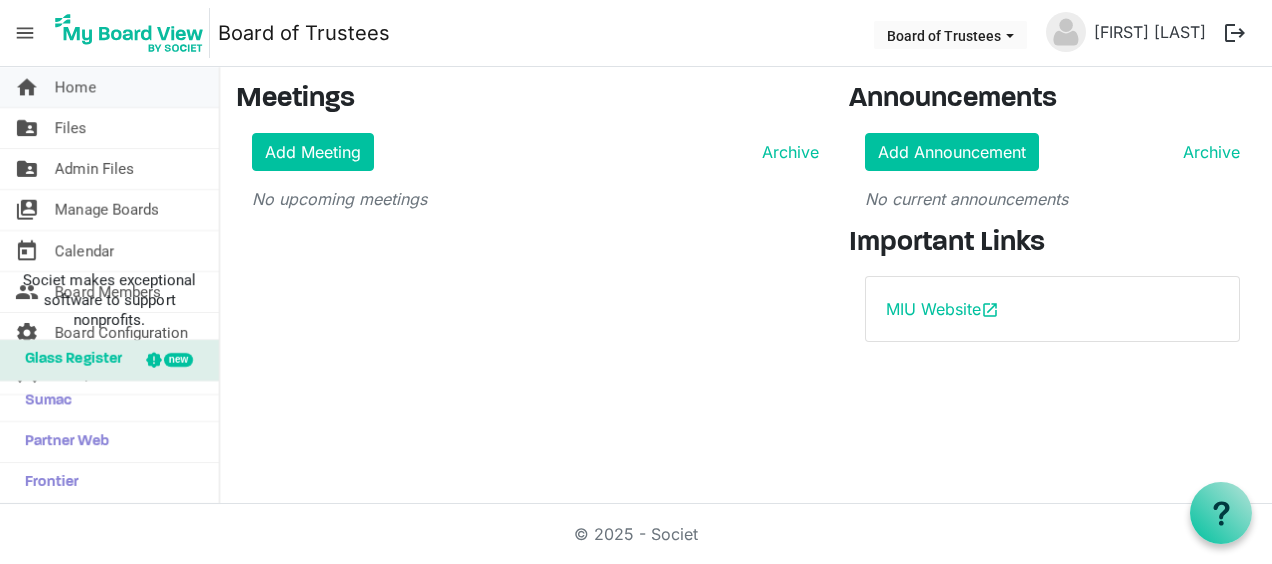 click on "Home" at bounding box center (75, 87) 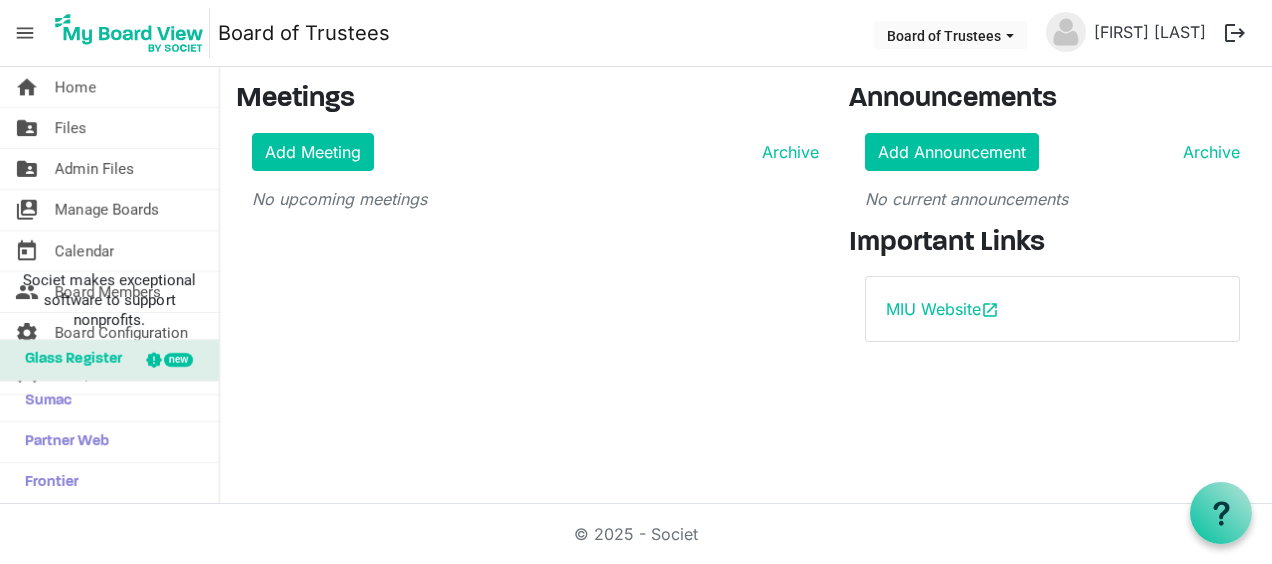 scroll, scrollTop: 0, scrollLeft: 0, axis: both 